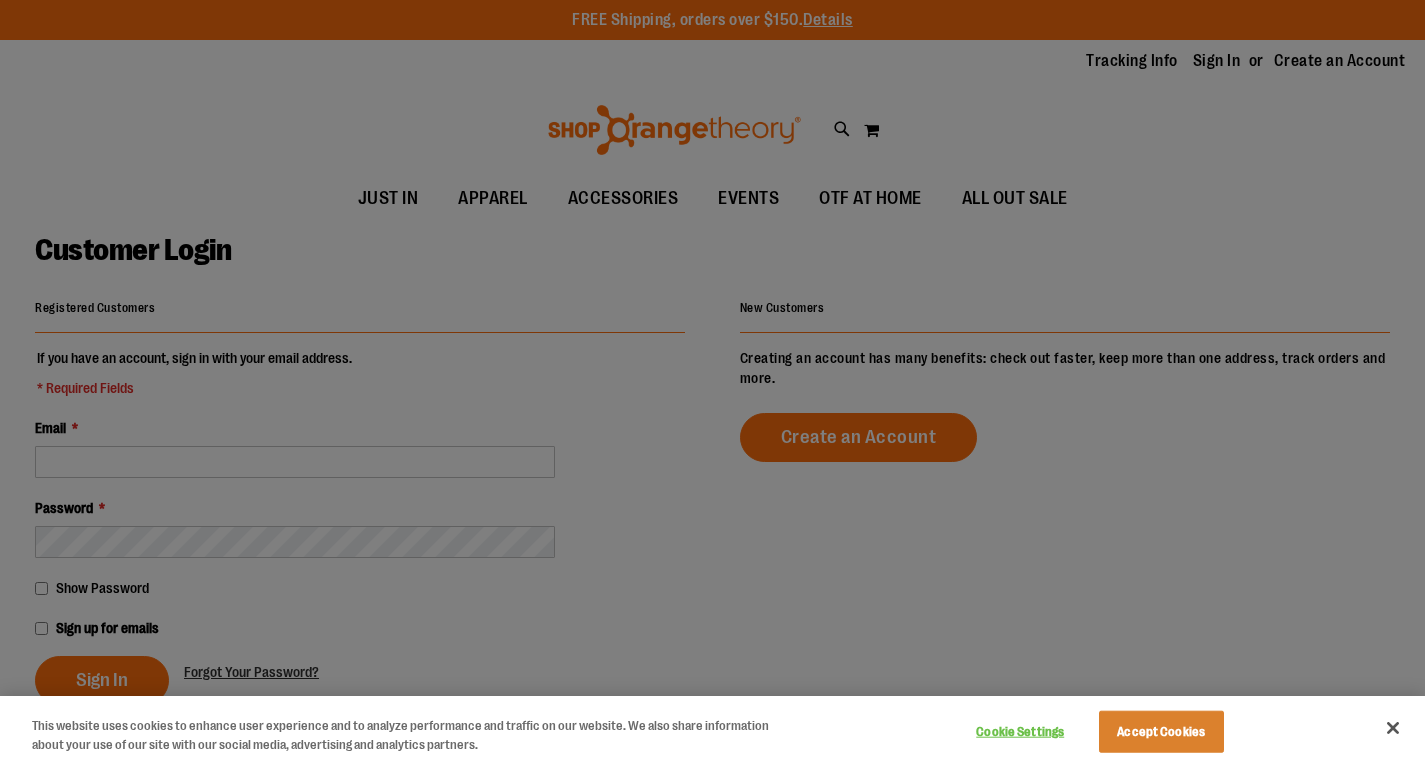 scroll, scrollTop: 0, scrollLeft: 0, axis: both 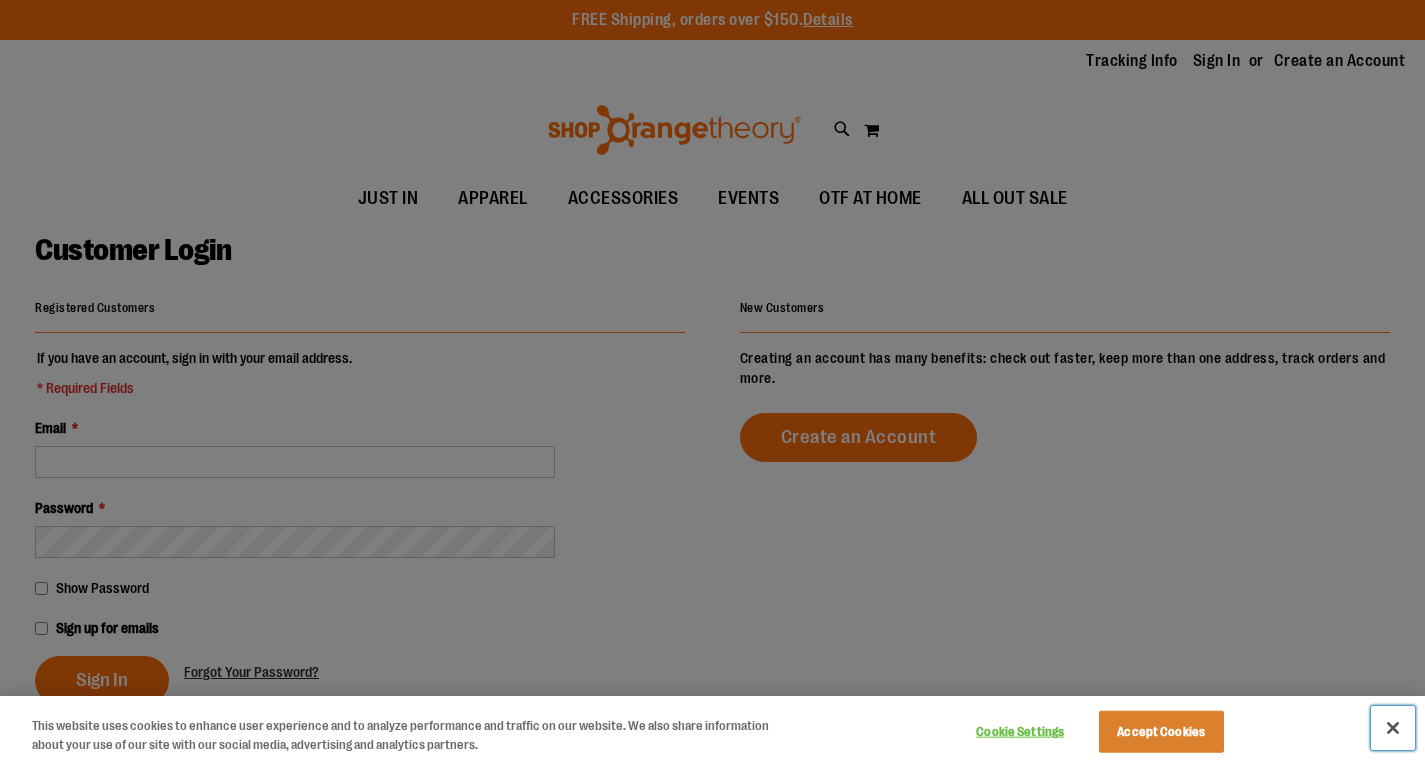 click at bounding box center [1393, 728] 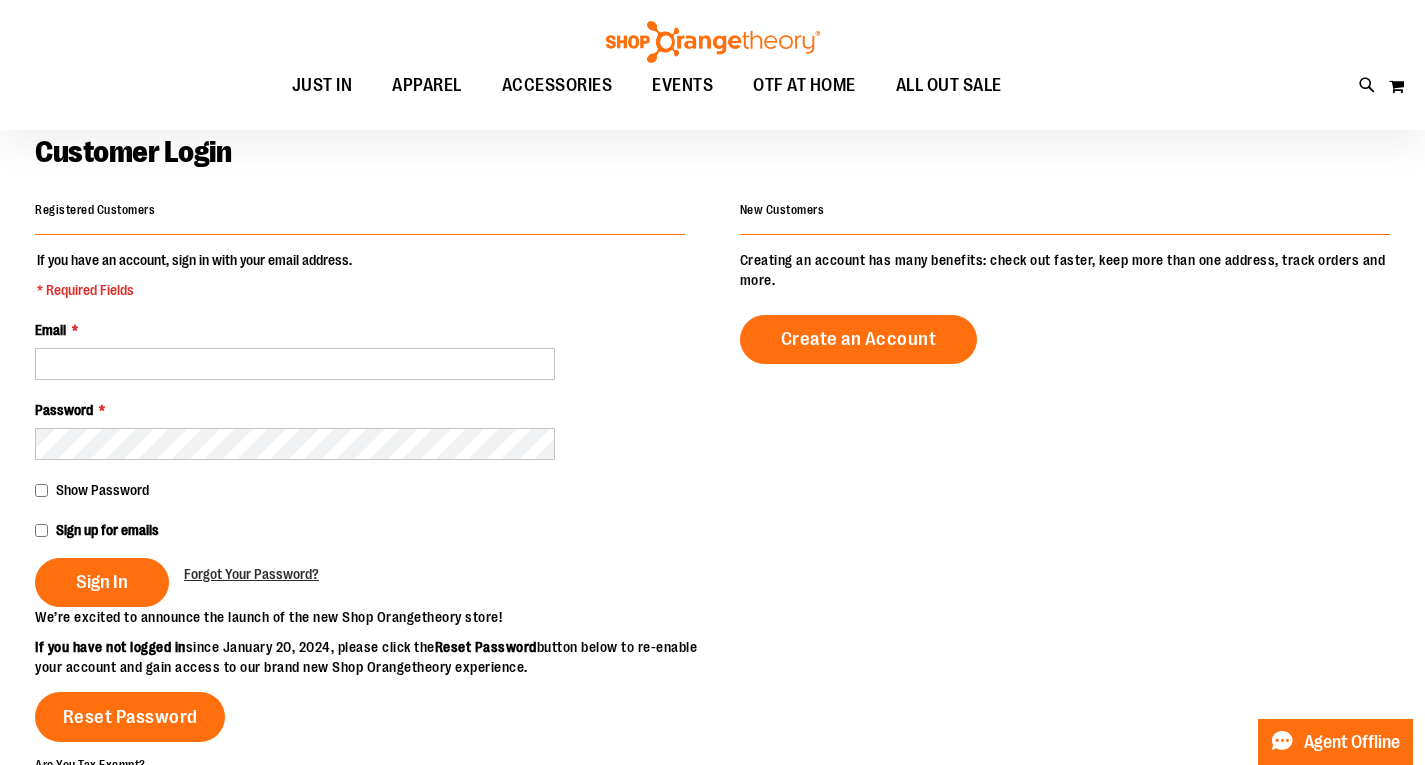 scroll, scrollTop: 99, scrollLeft: 0, axis: vertical 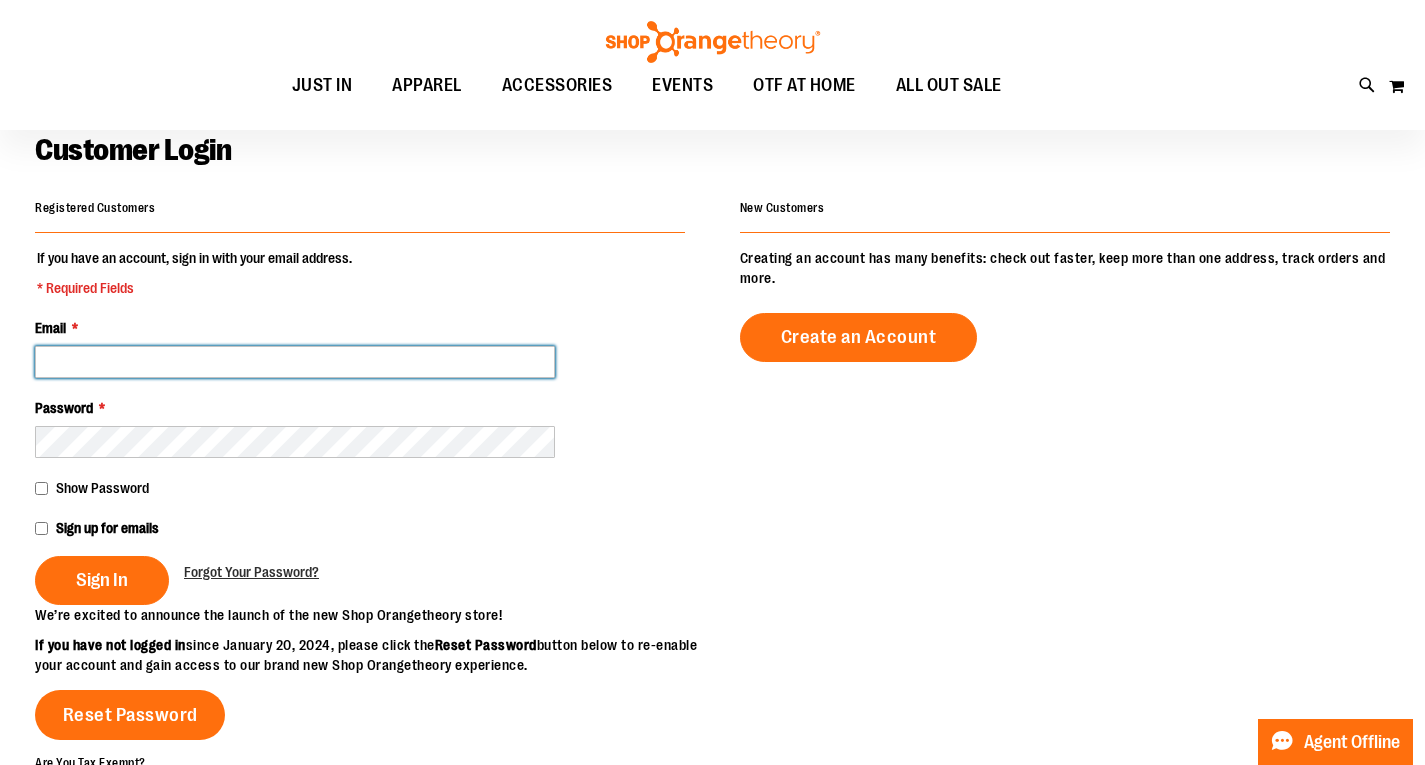 click on "Email *" at bounding box center (295, 362) 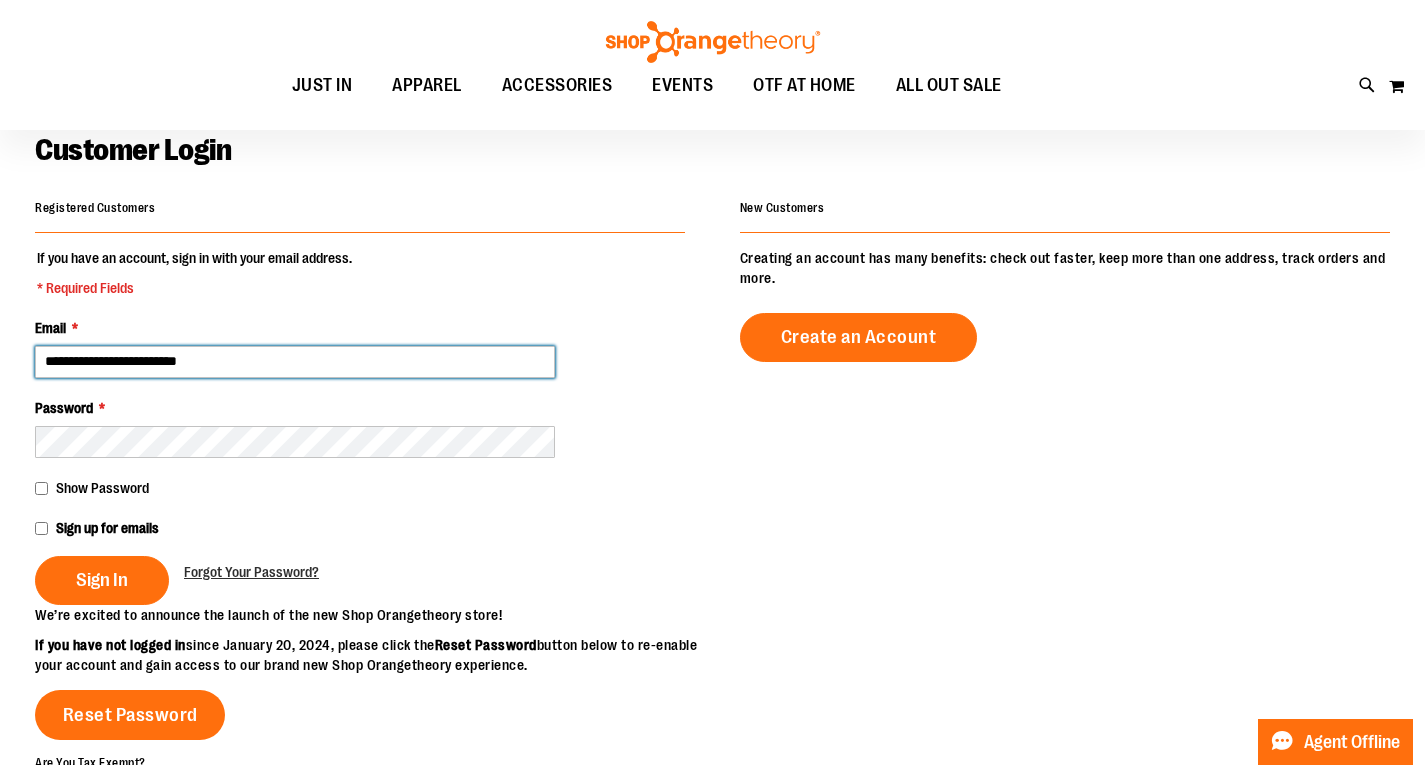 type on "**********" 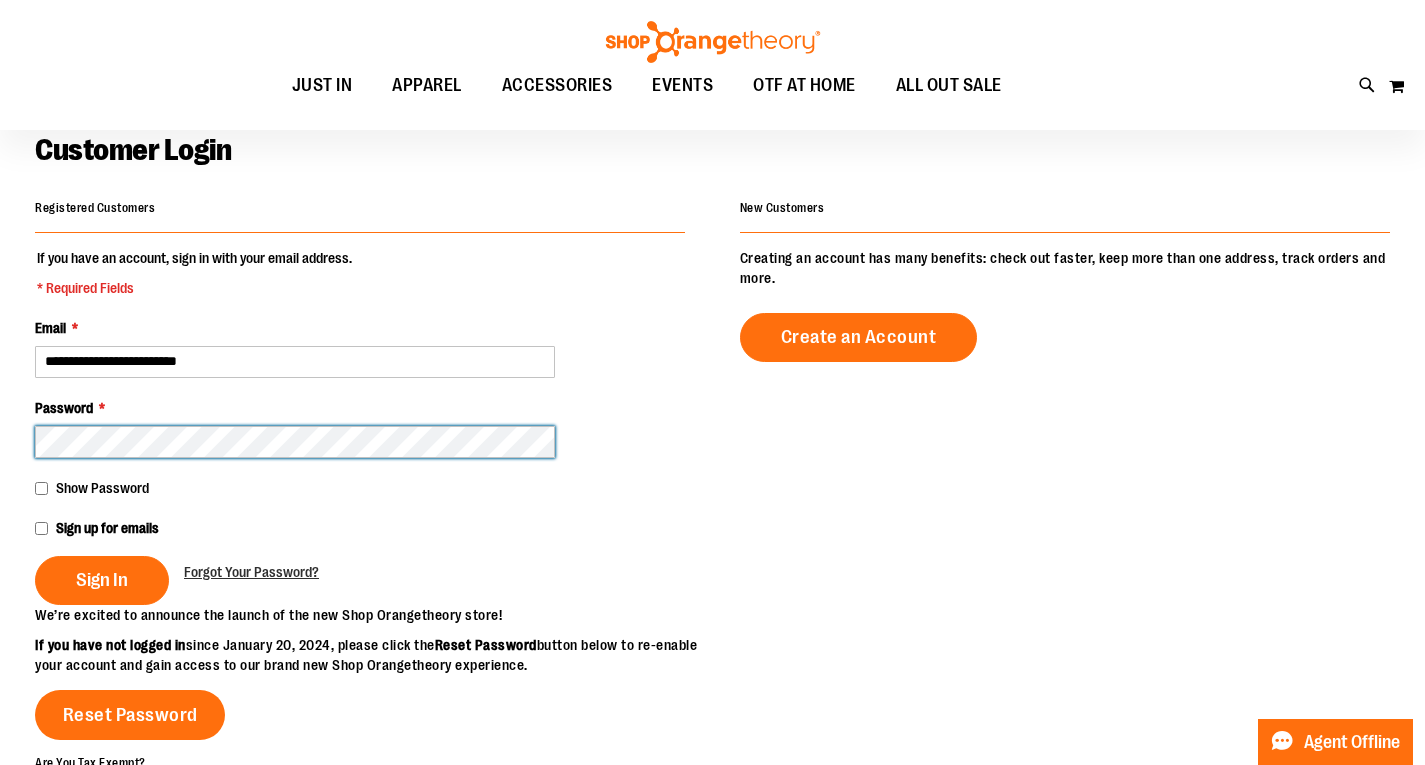 click on "Sign In" at bounding box center (102, 580) 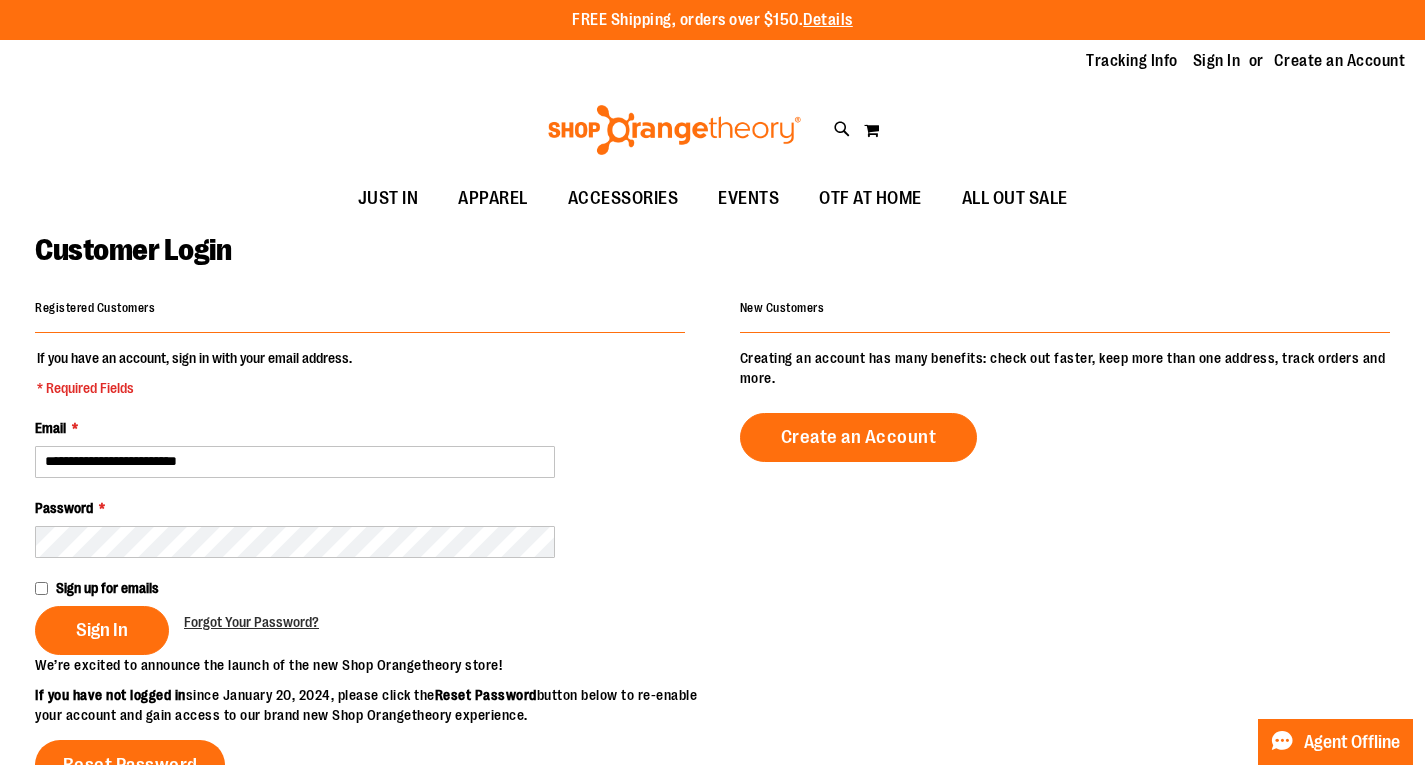 scroll, scrollTop: 0, scrollLeft: 0, axis: both 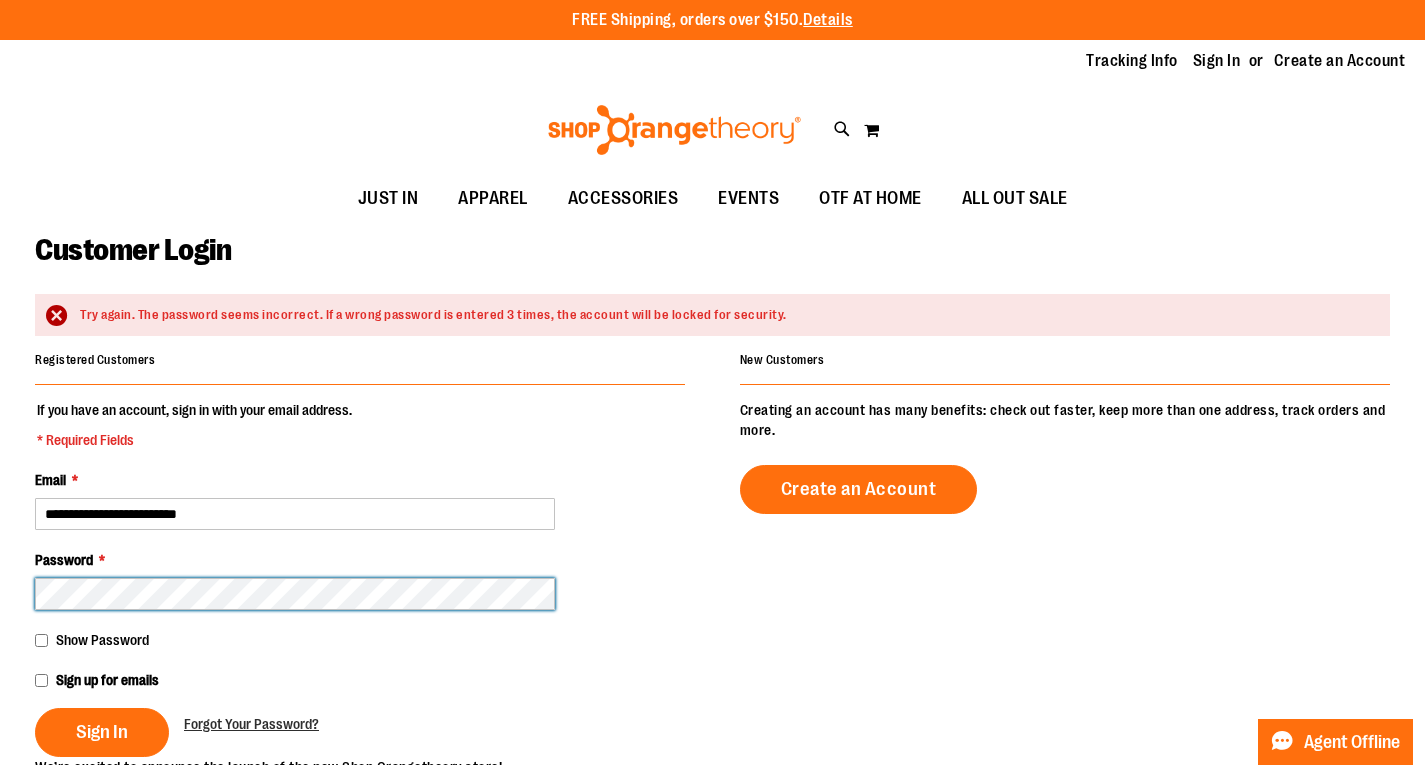 click on "Sign In" at bounding box center [102, 732] 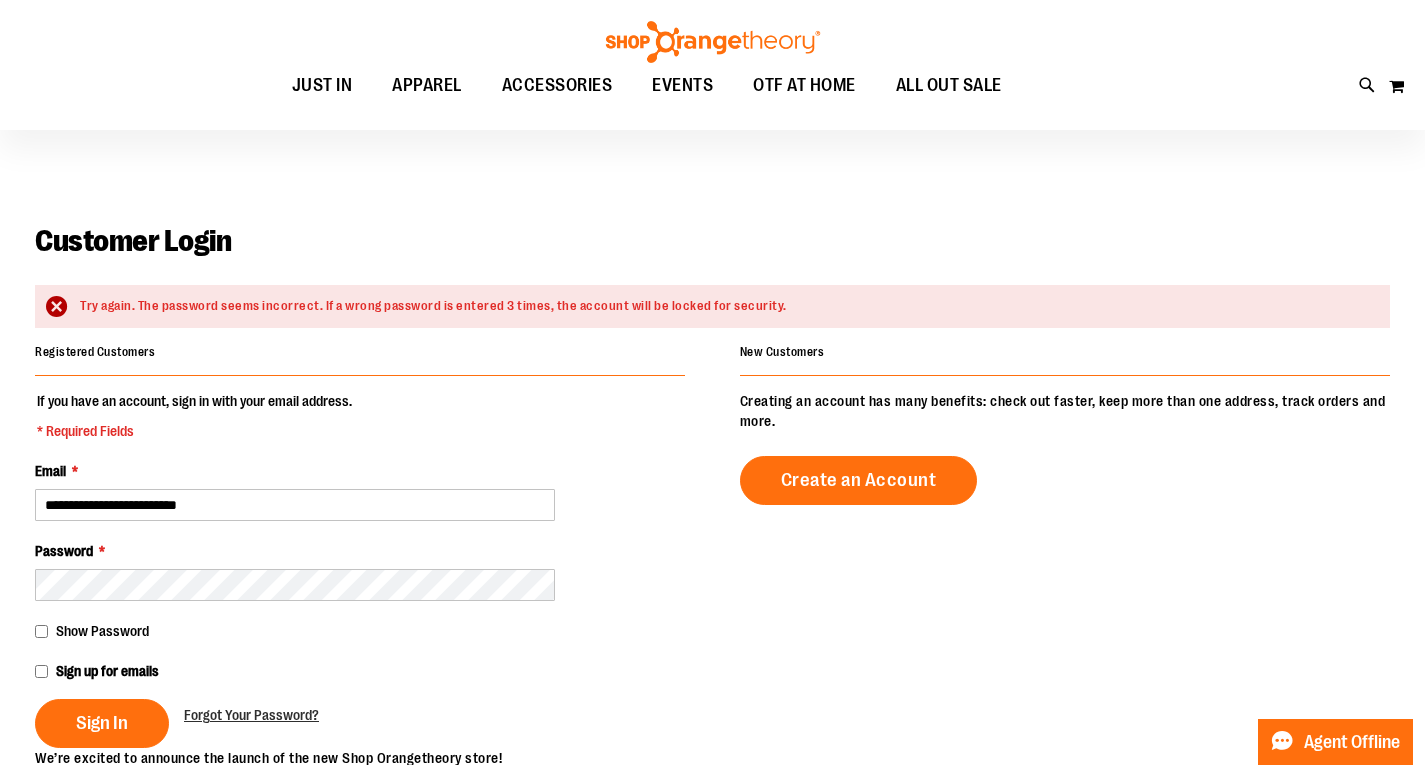 scroll, scrollTop: 9, scrollLeft: 0, axis: vertical 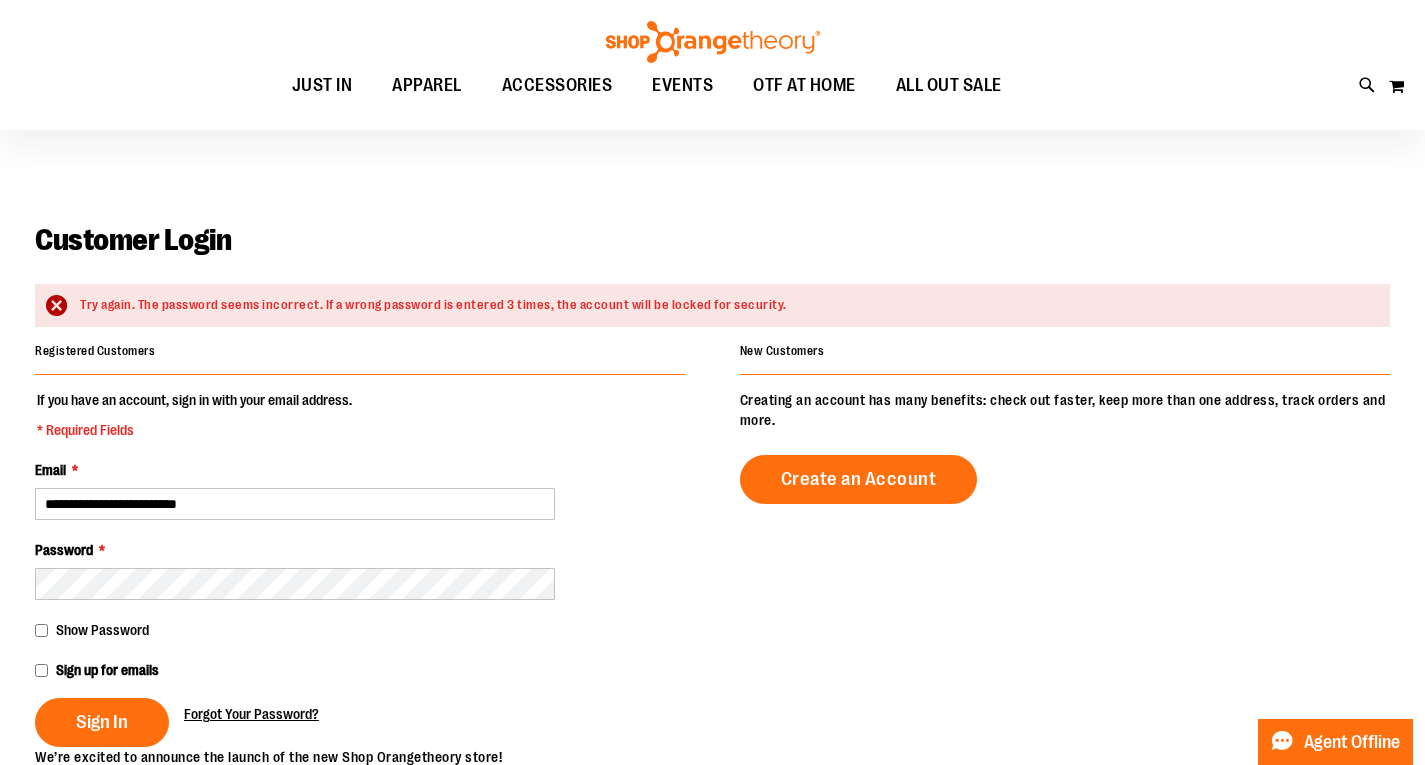 click on "Forgot Your Password?" at bounding box center (251, 714) 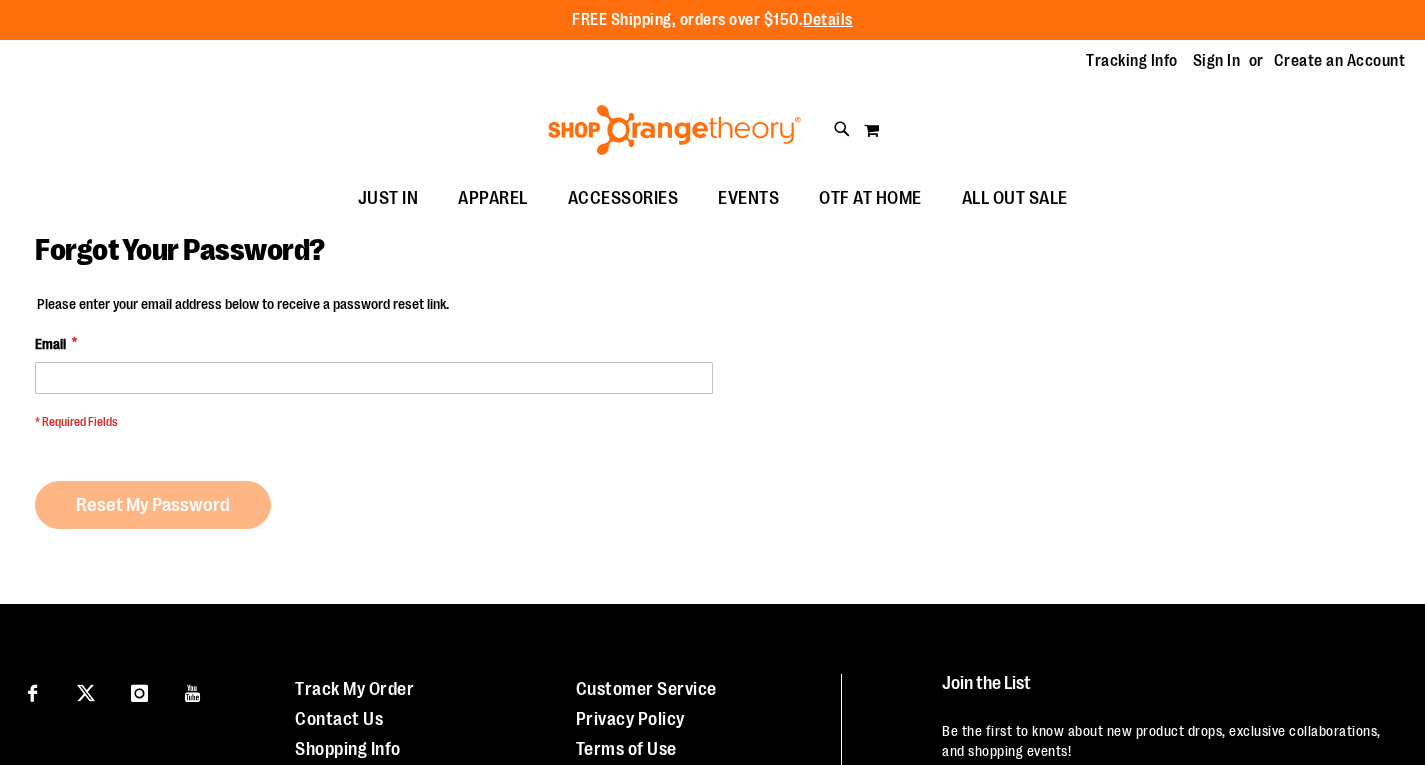 scroll, scrollTop: 0, scrollLeft: 0, axis: both 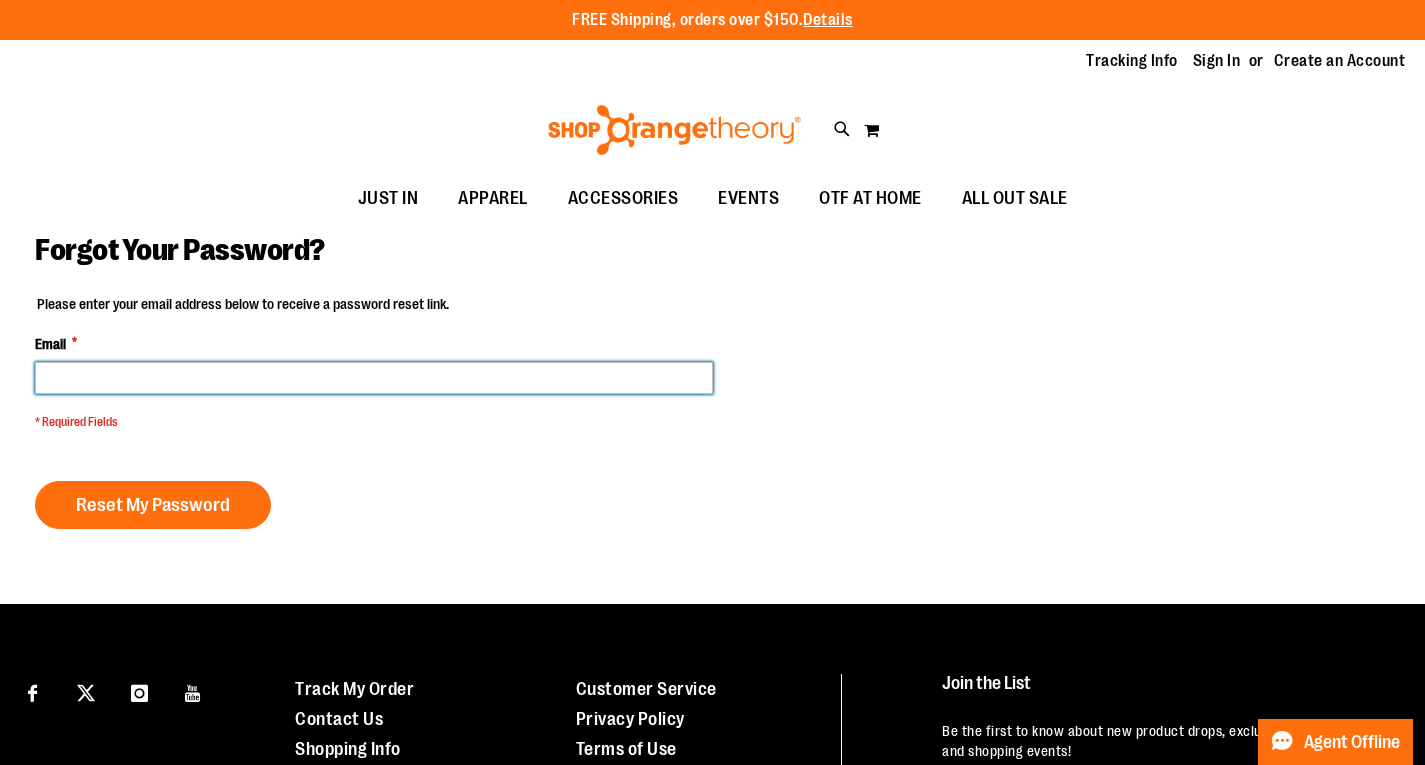 click on "Email *" at bounding box center [374, 378] 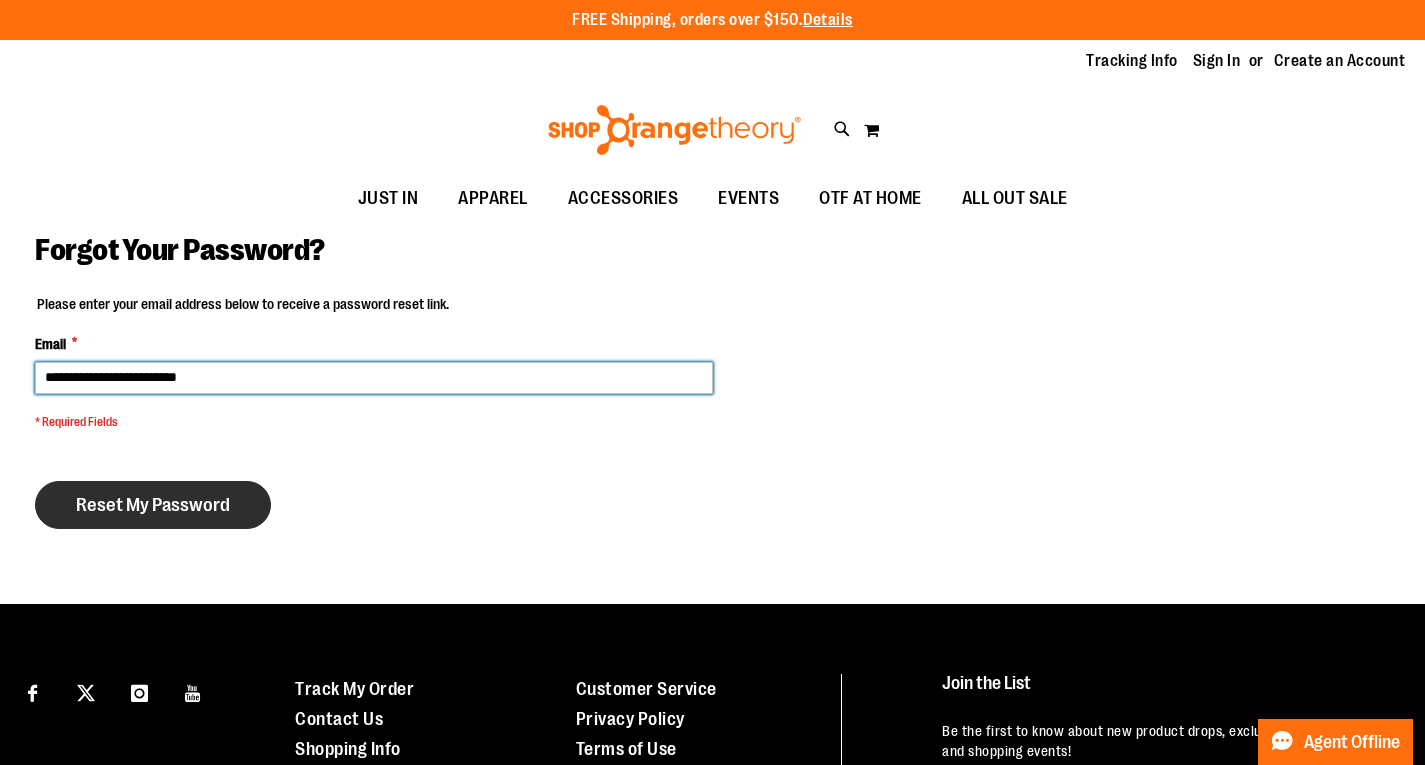 type on "**********" 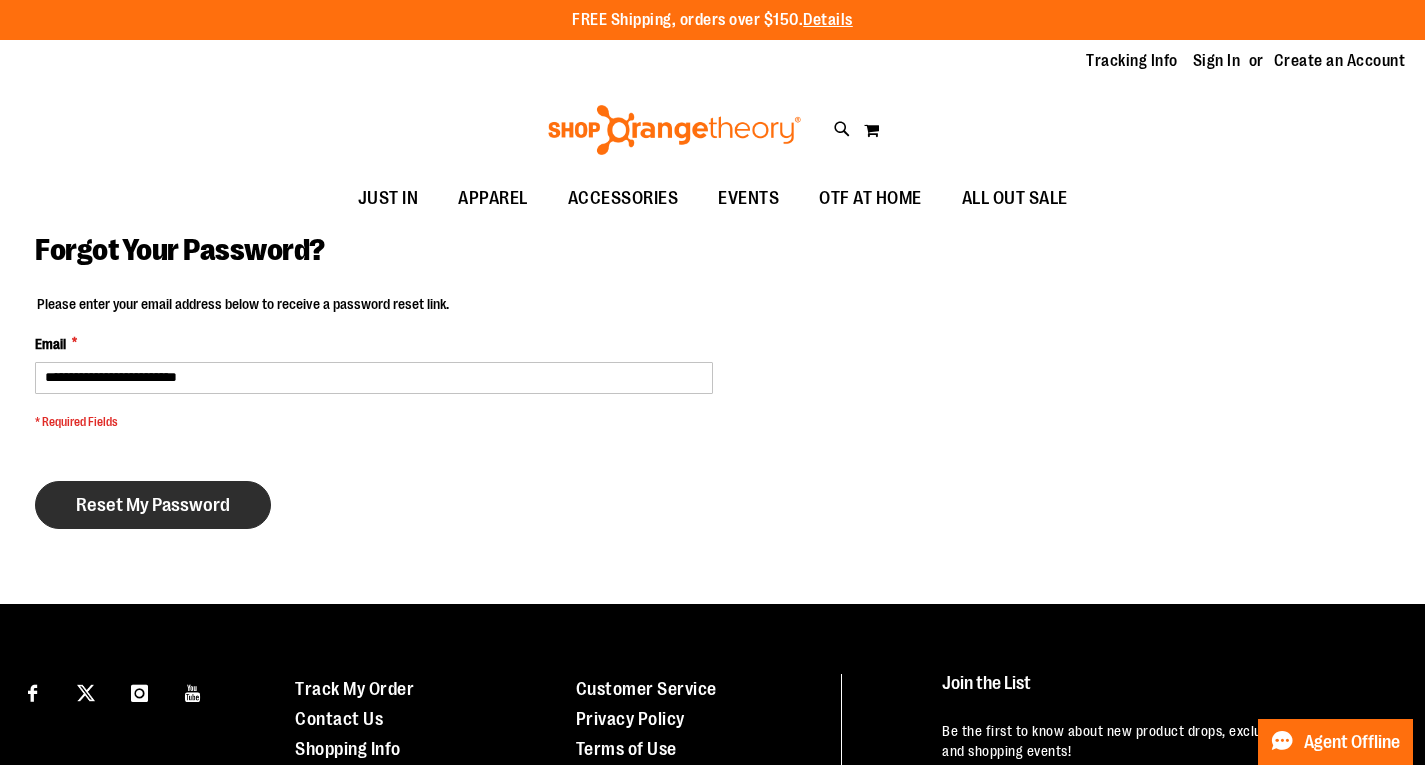 click on "Reset My Password" at bounding box center (153, 505) 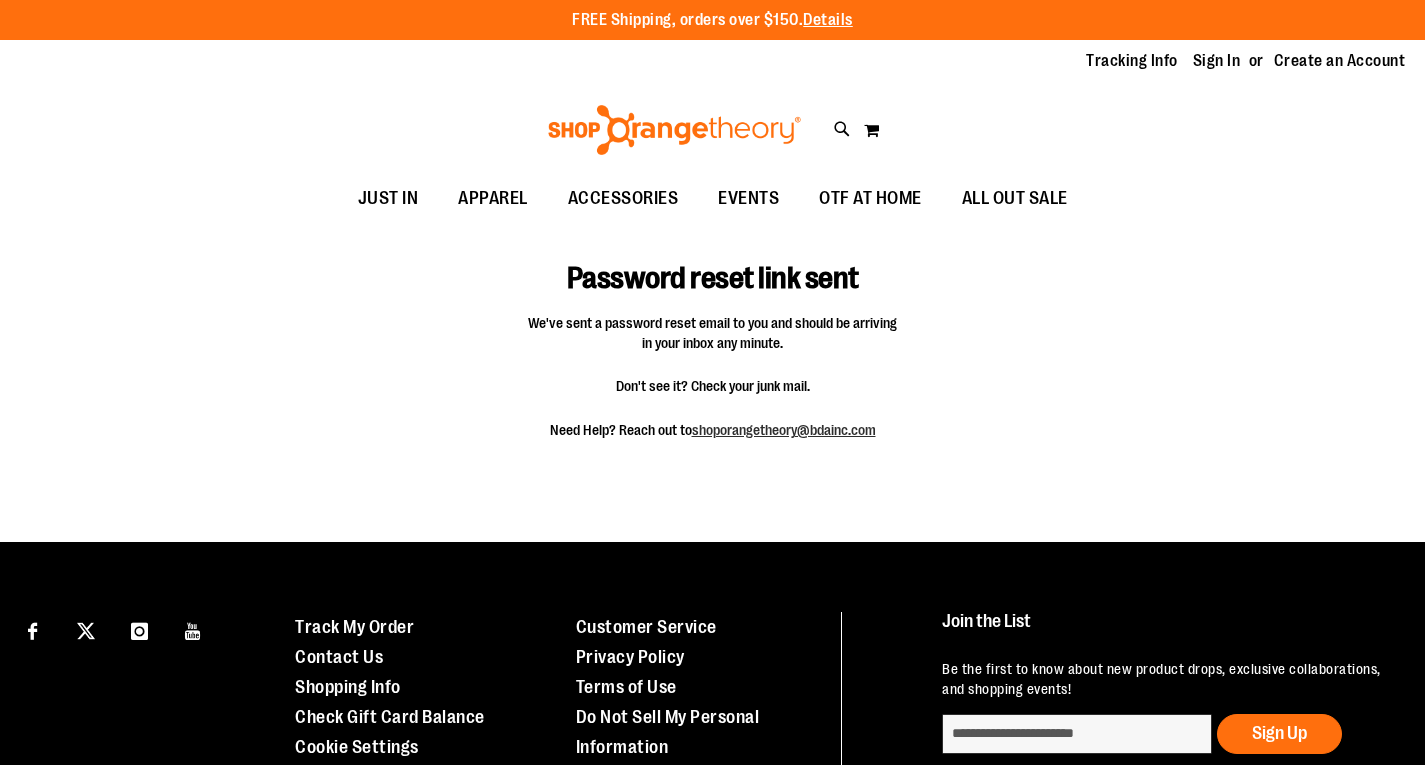 scroll, scrollTop: 0, scrollLeft: 0, axis: both 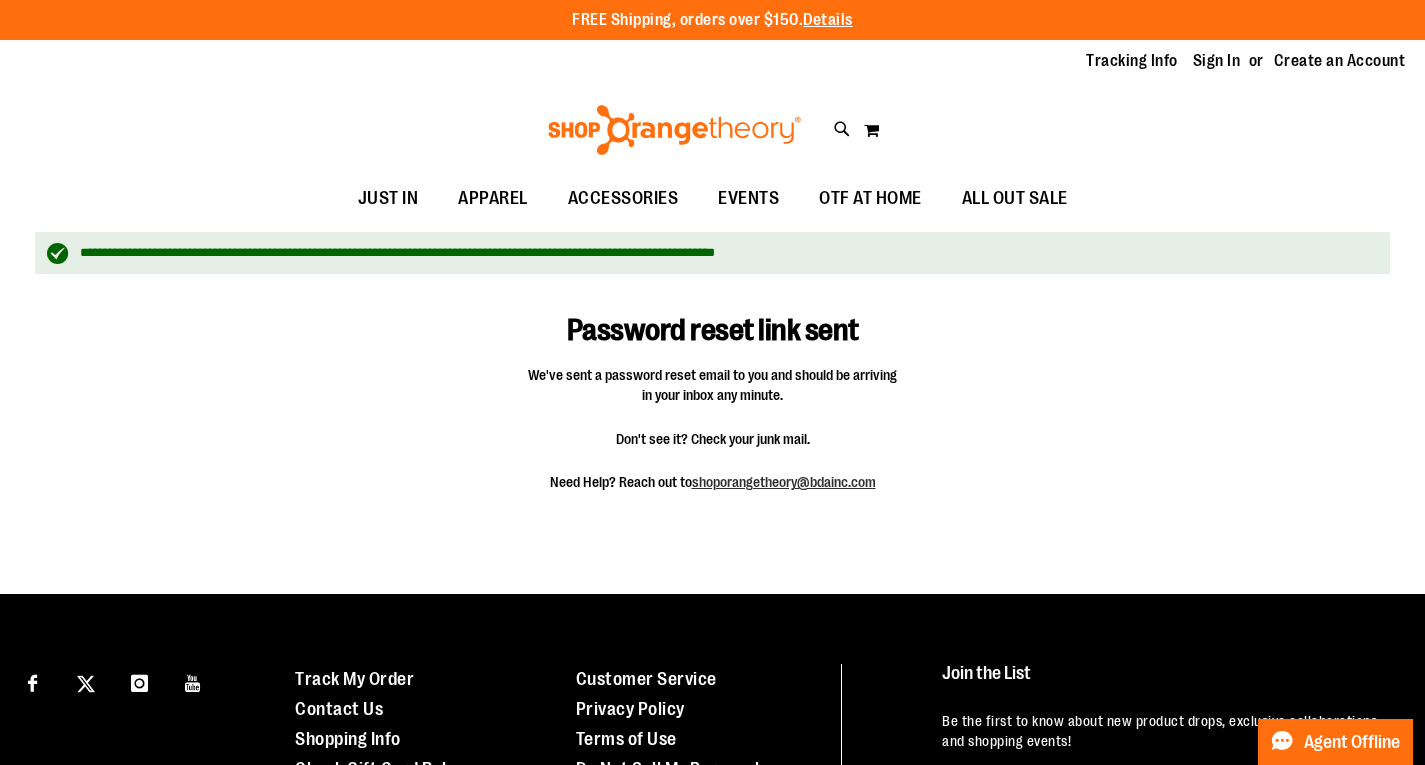 click on "**********" at bounding box center [712, 253] 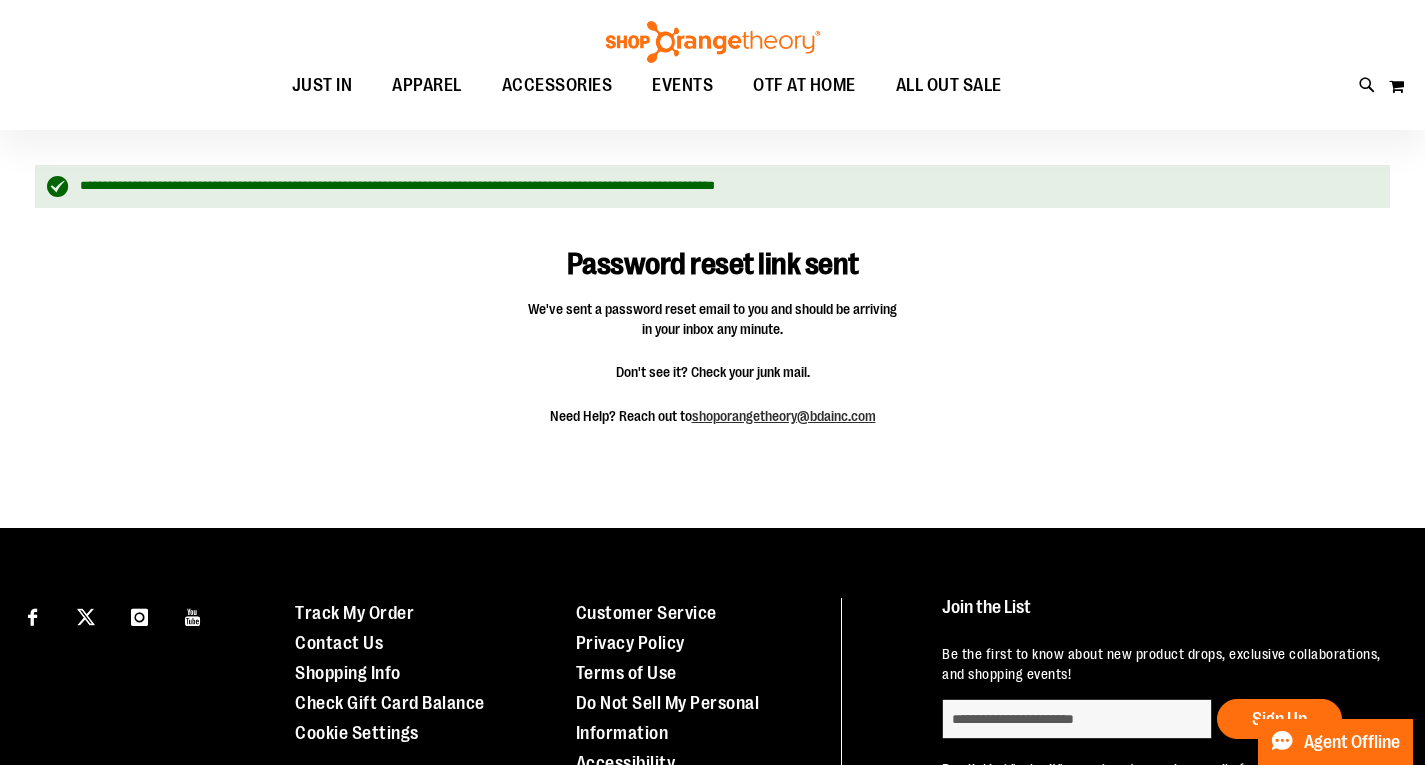 scroll, scrollTop: 0, scrollLeft: 0, axis: both 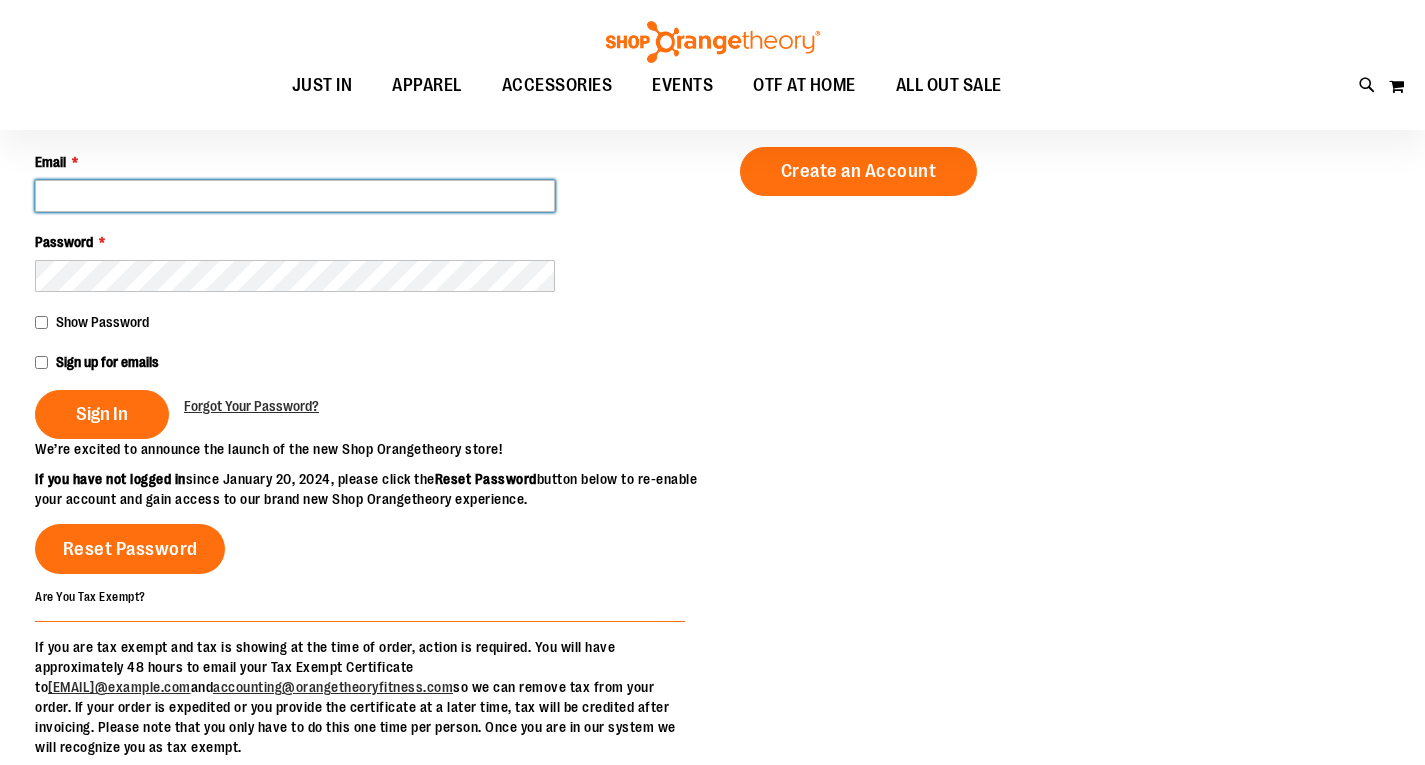 click on "Email *" at bounding box center [295, 196] 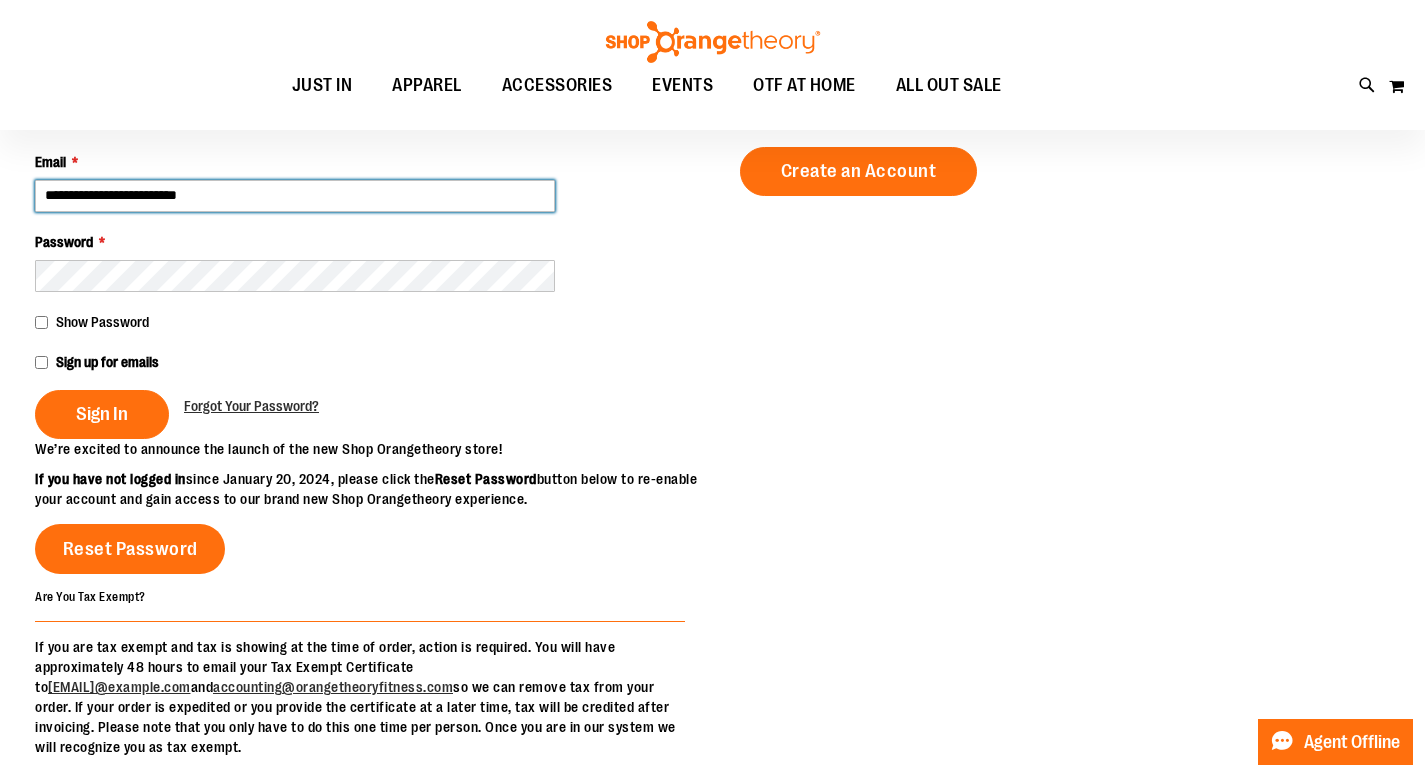type on "**********" 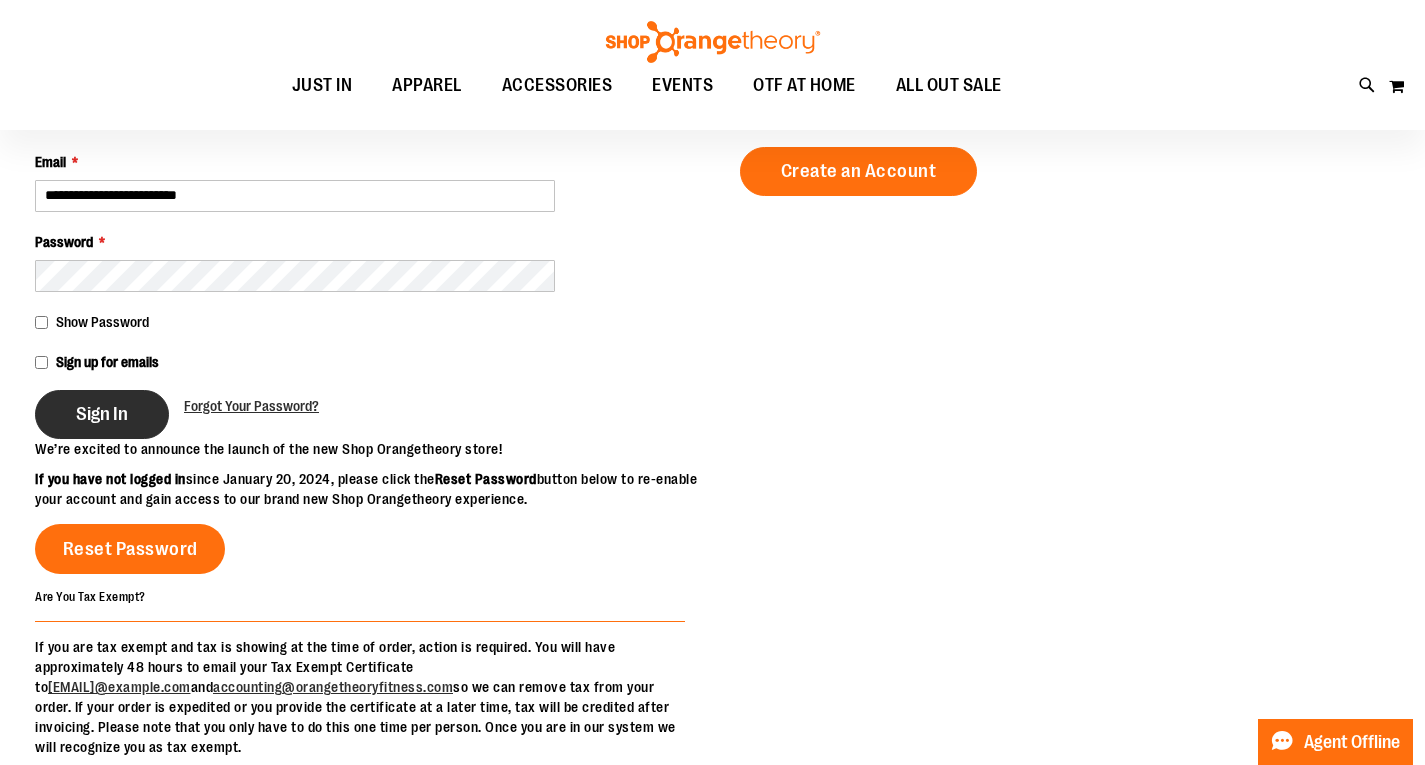 click on "Sign In" at bounding box center [102, 414] 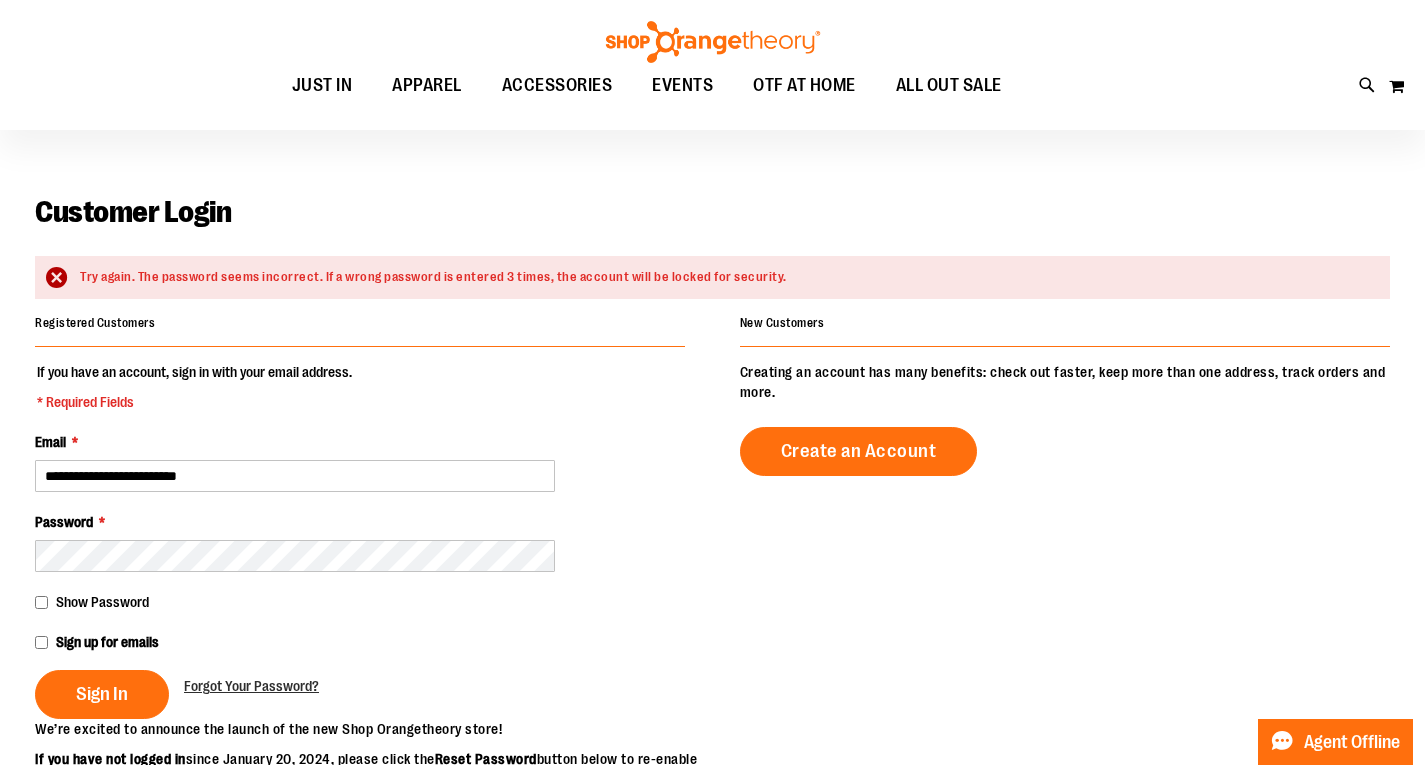 scroll, scrollTop: 38, scrollLeft: 0, axis: vertical 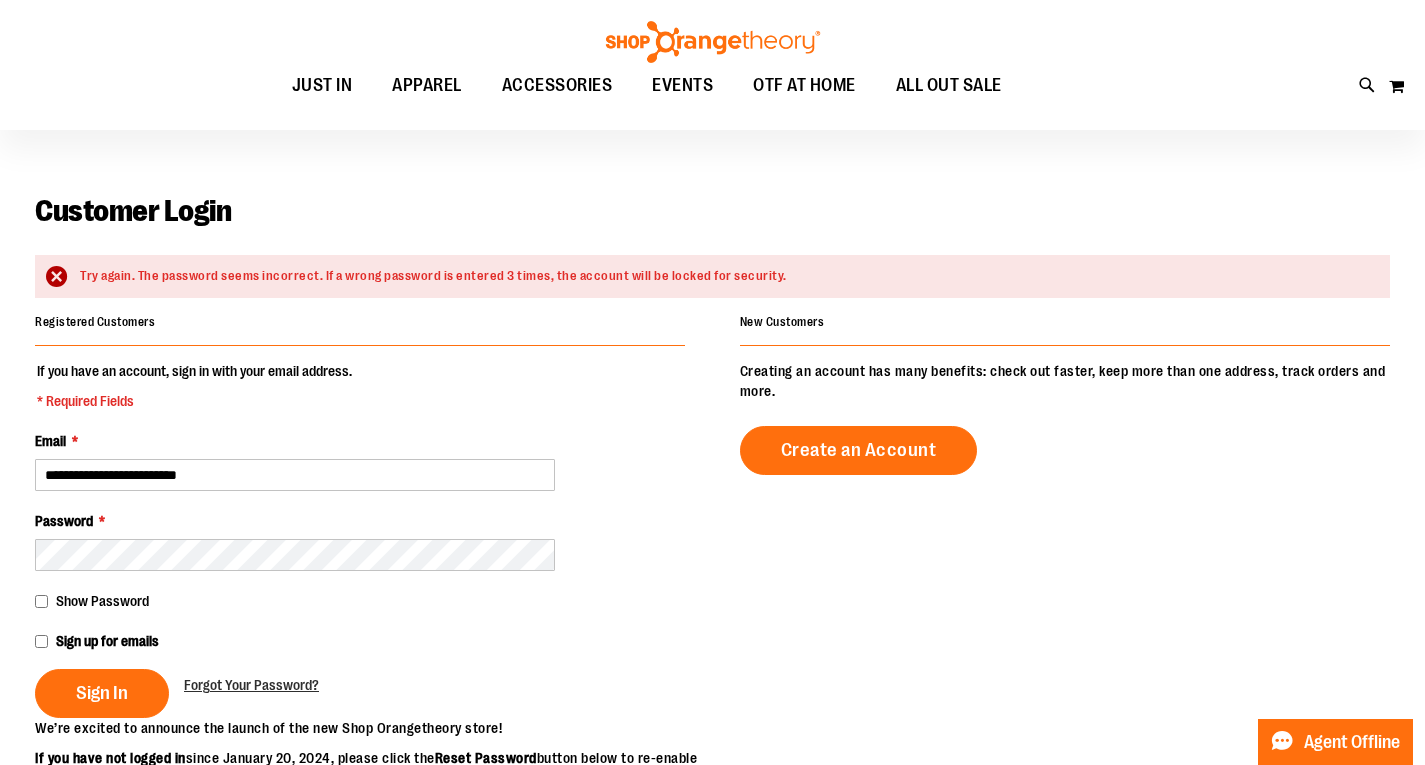 click on "Try again. The password seems incorrect. If a wrong password is entered 3 times, the account will be locked for security." at bounding box center [725, 276] 